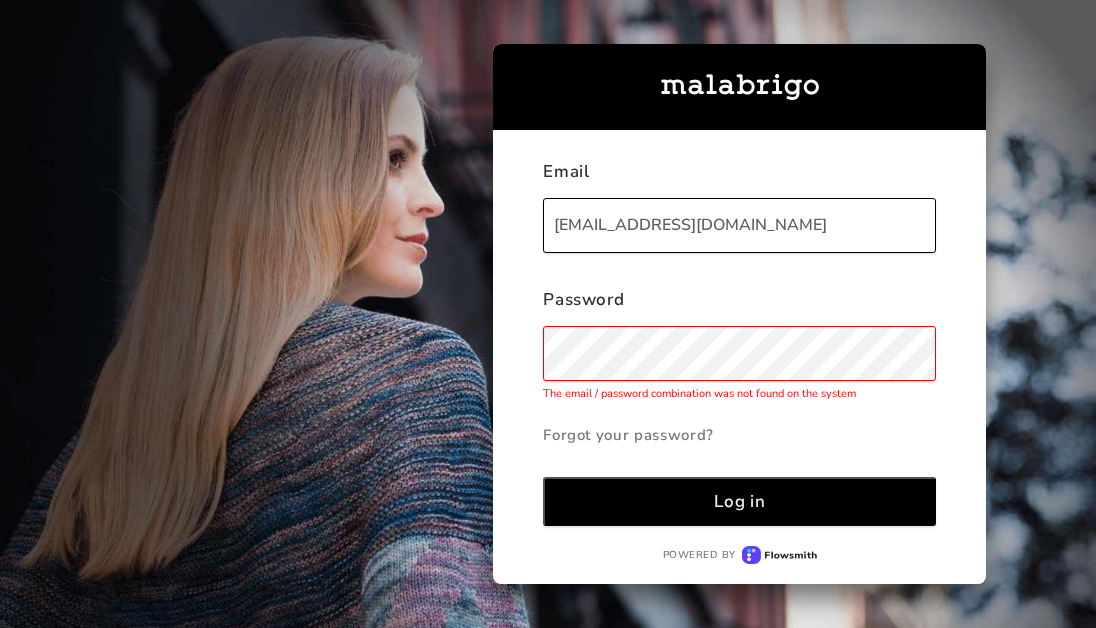 scroll, scrollTop: 0, scrollLeft: 0, axis: both 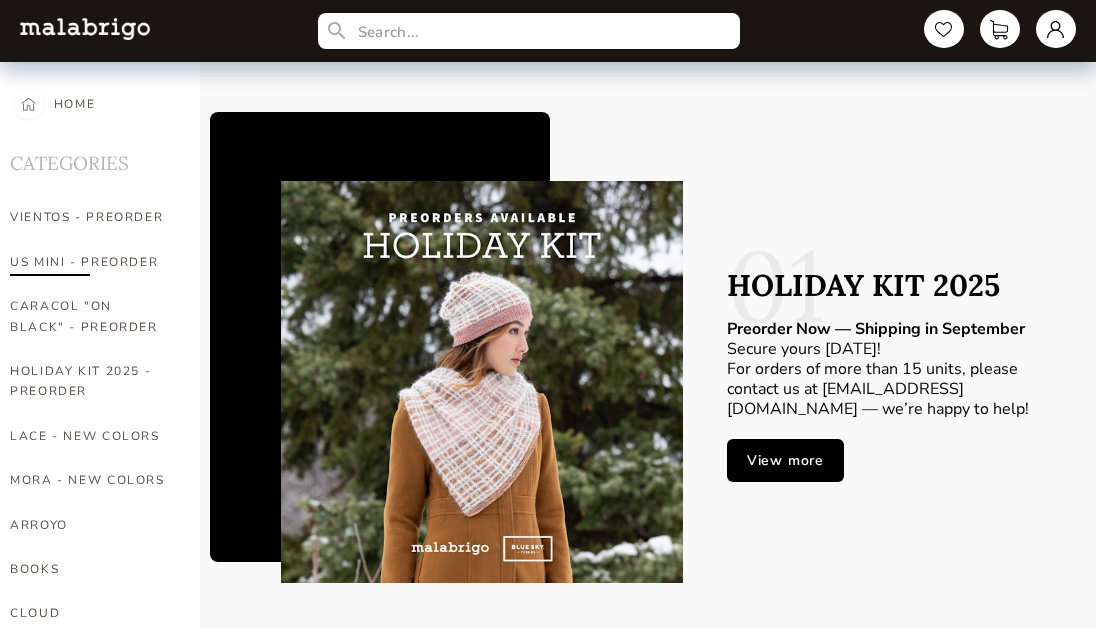 click on "US MINI - PREORDER" at bounding box center (90, 262) 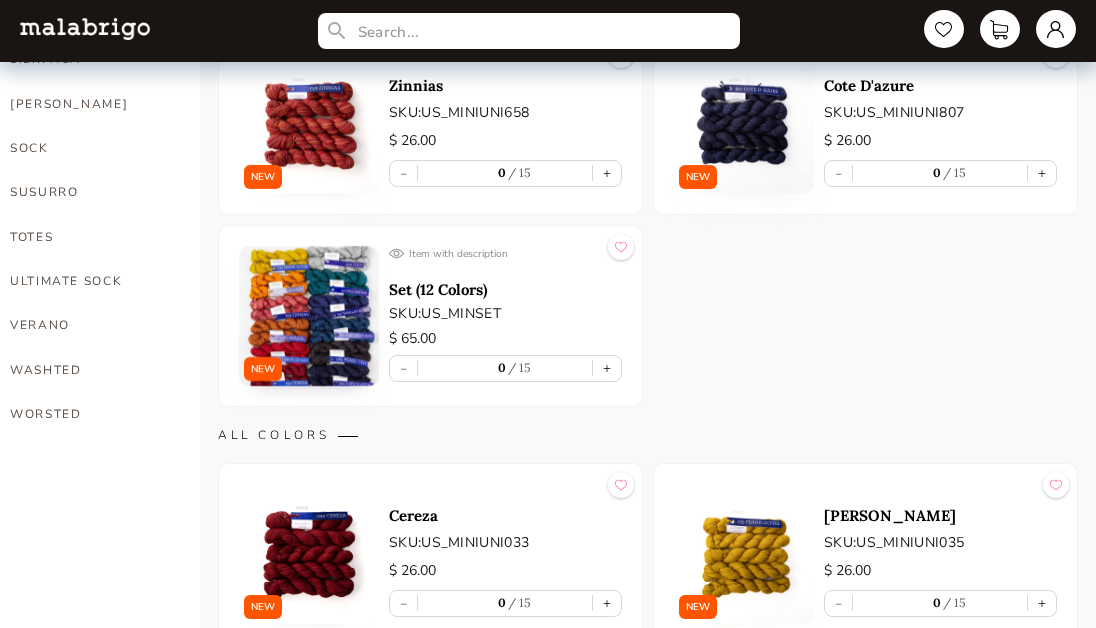scroll, scrollTop: 1419, scrollLeft: 0, axis: vertical 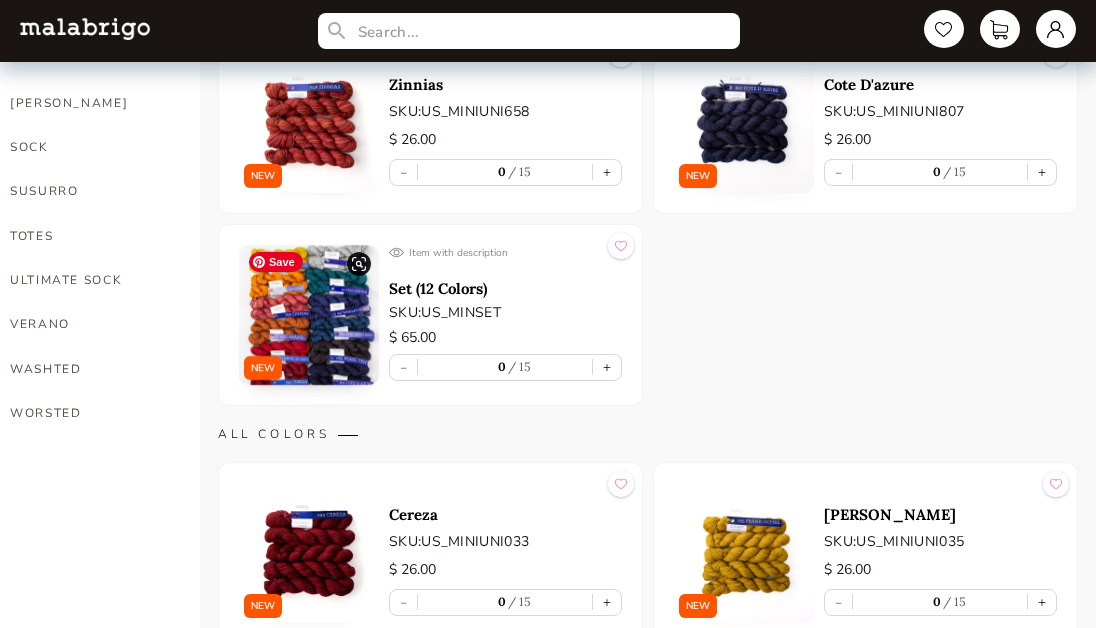 click at bounding box center (309, 315) 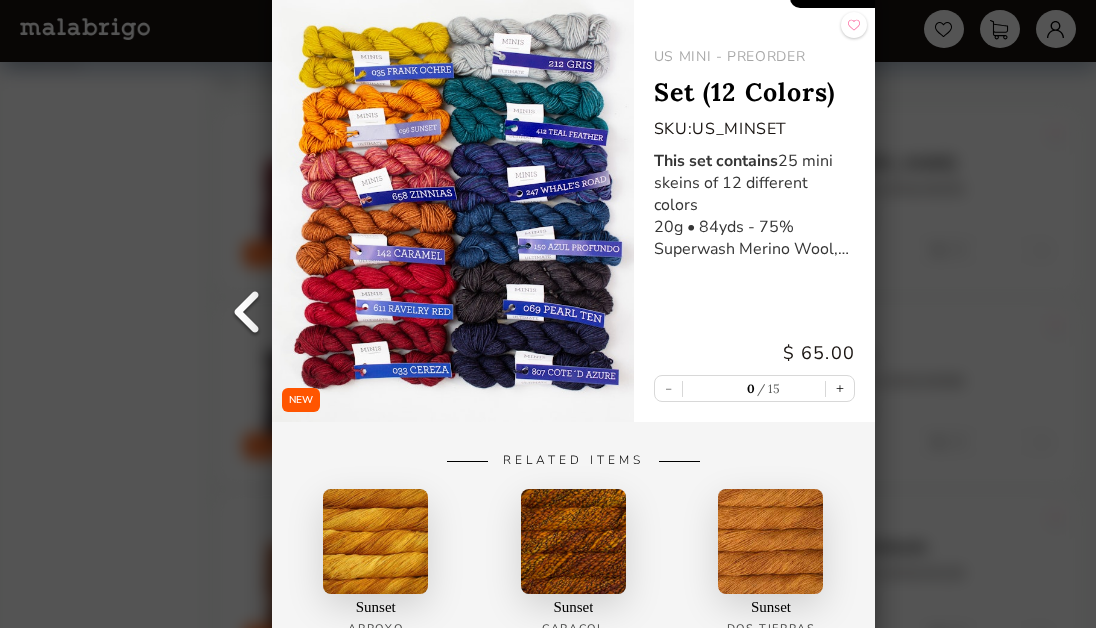 scroll, scrollTop: 1812, scrollLeft: 0, axis: vertical 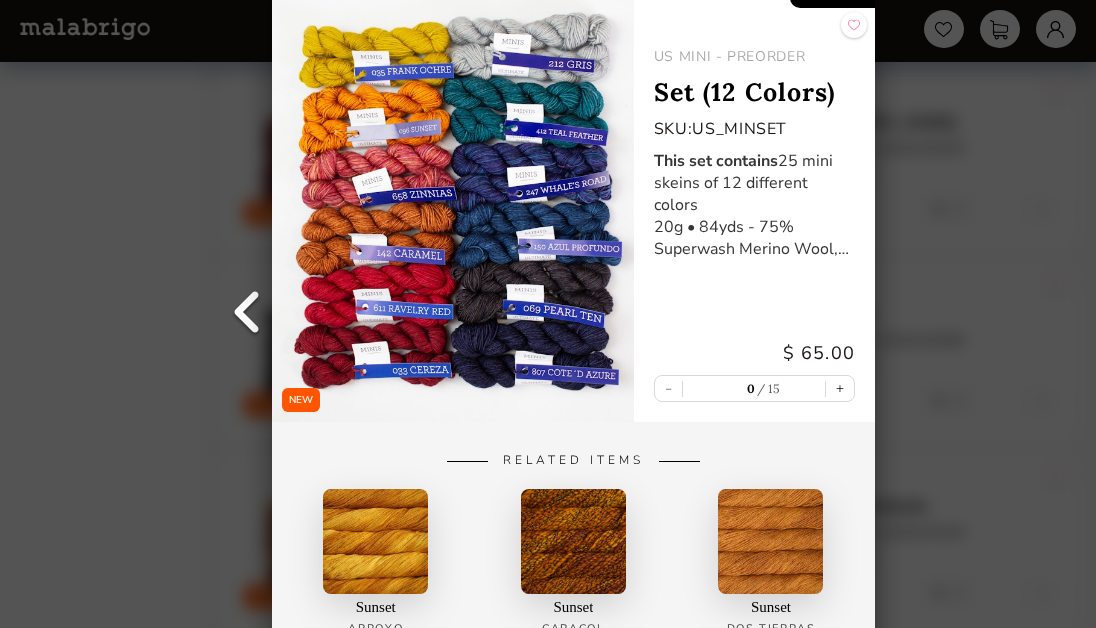 click at bounding box center (247, 314) 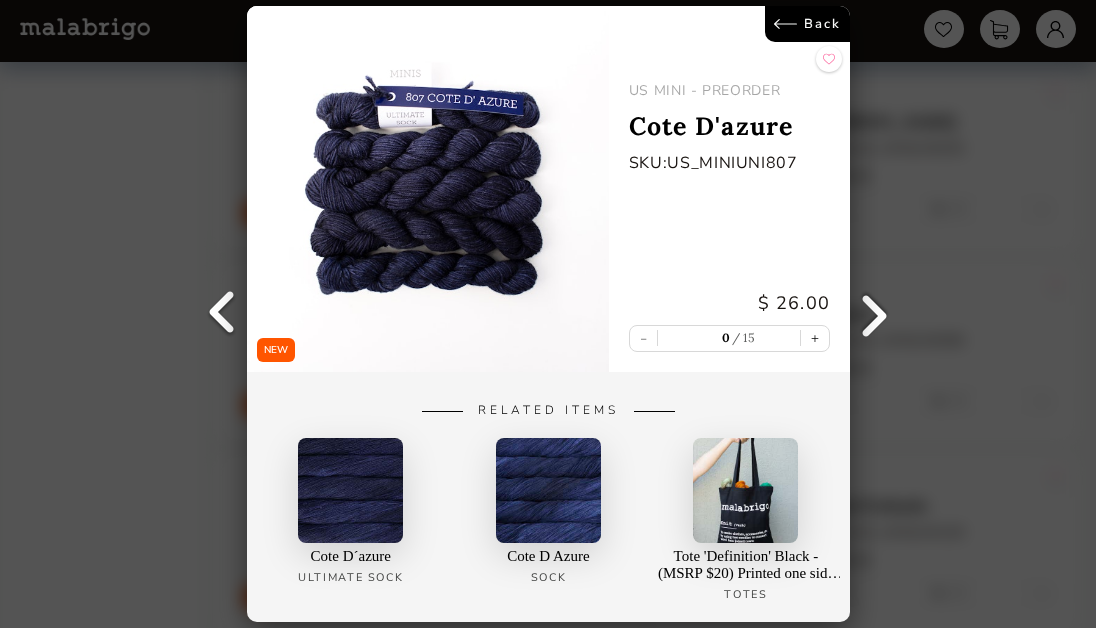 scroll, scrollTop: 1816, scrollLeft: 0, axis: vertical 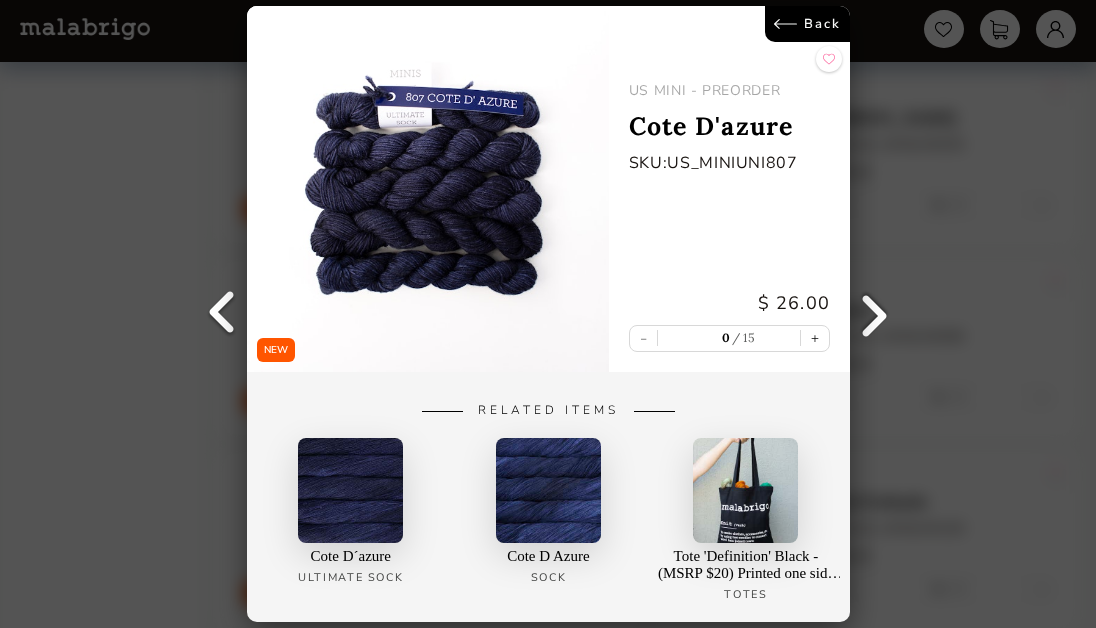 click at bounding box center [222, 314] 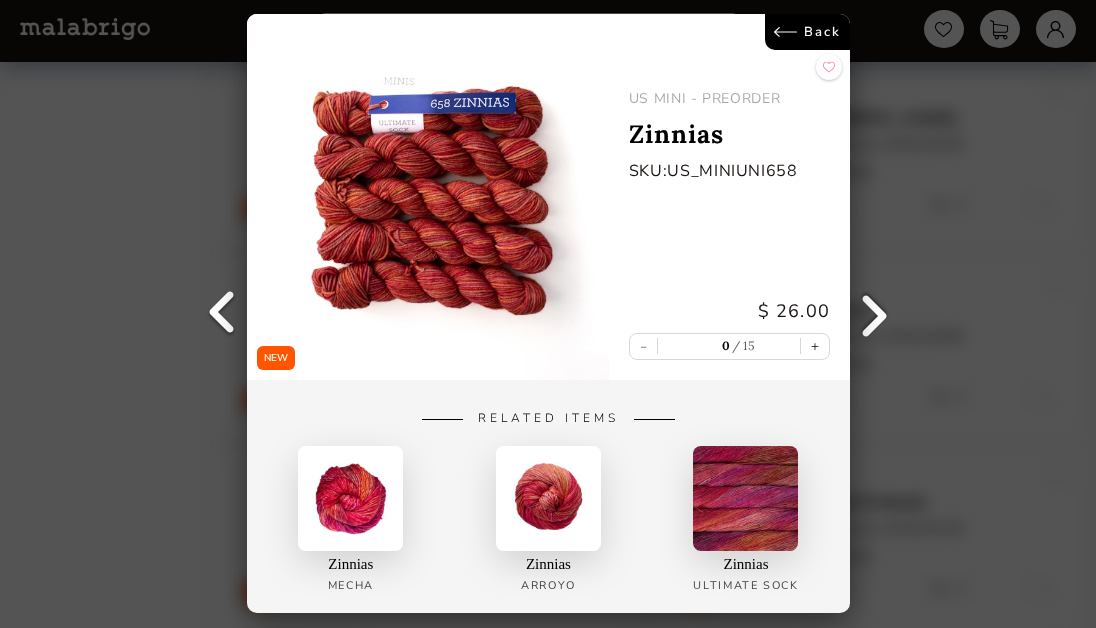 click at bounding box center [874, 314] 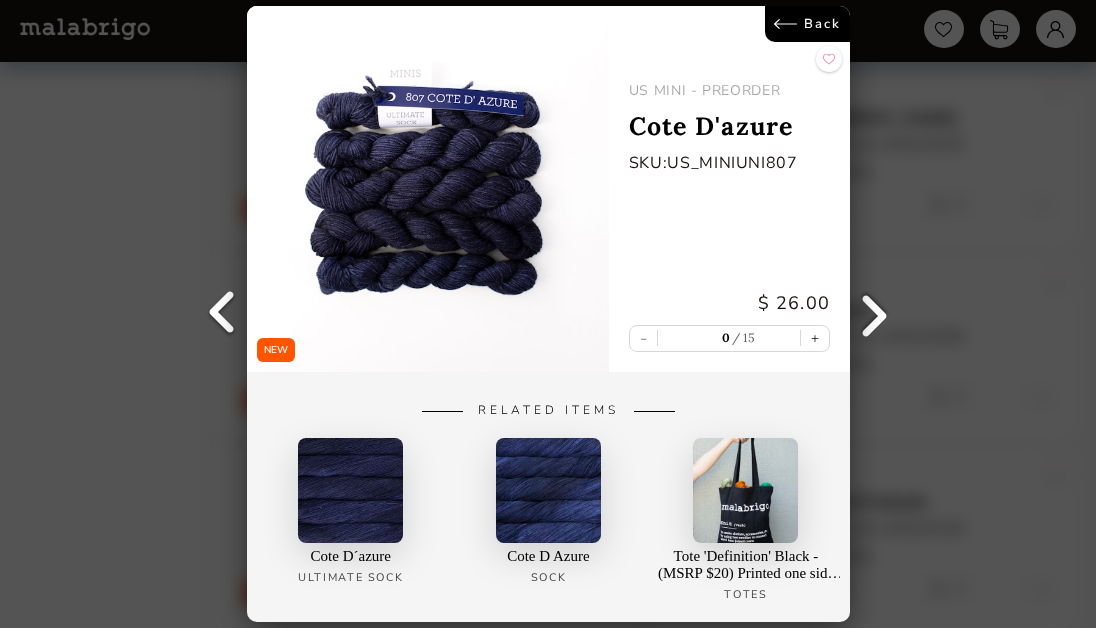 click at bounding box center [874, 314] 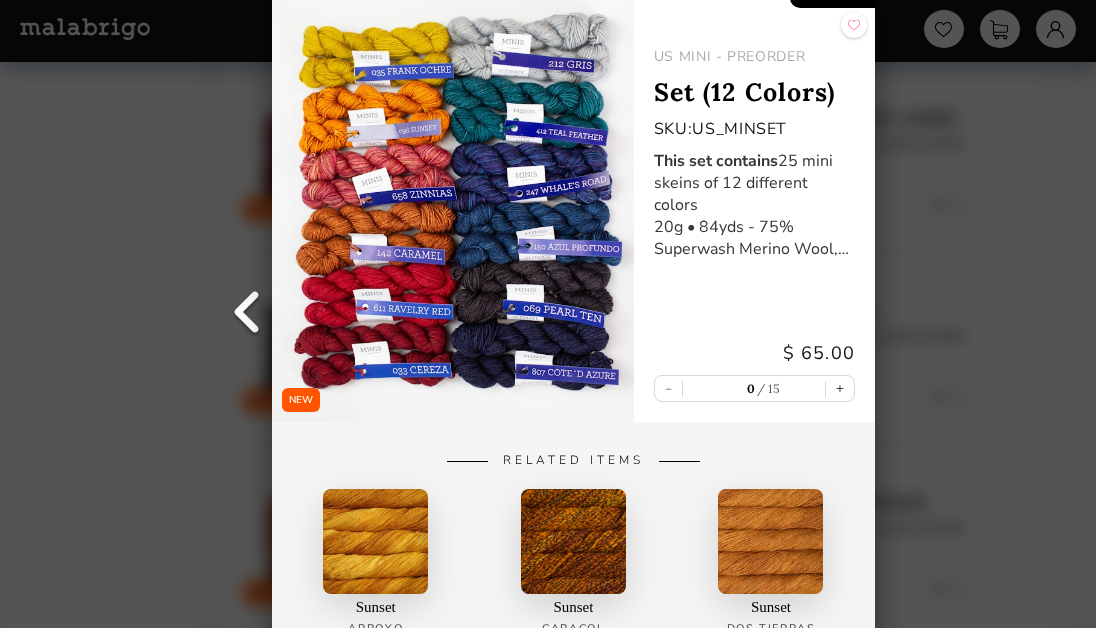 click on "US MINI - PREORDER Set (12 Colors) SKU:  US_MINSET This set contains  25 mini skeins of 12 different colors
20g • 84yds - 75% Superwash Merino Wool, 25% Nylon - Fingering
$   65.00 - 0 15 +" at bounding box center (753, 197) 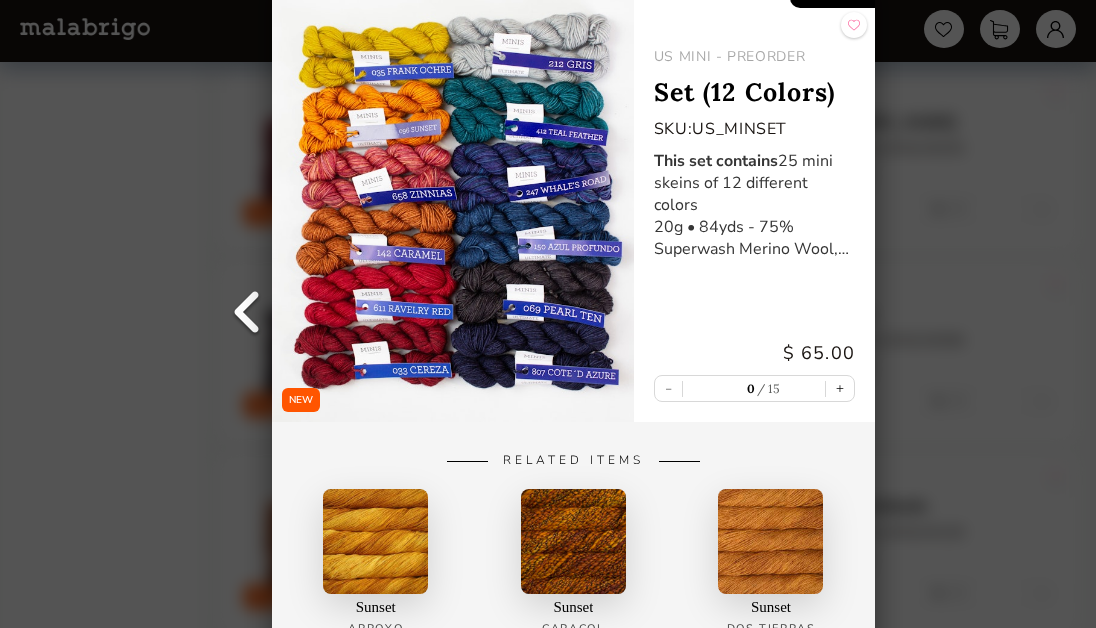 scroll, scrollTop: 1419, scrollLeft: 0, axis: vertical 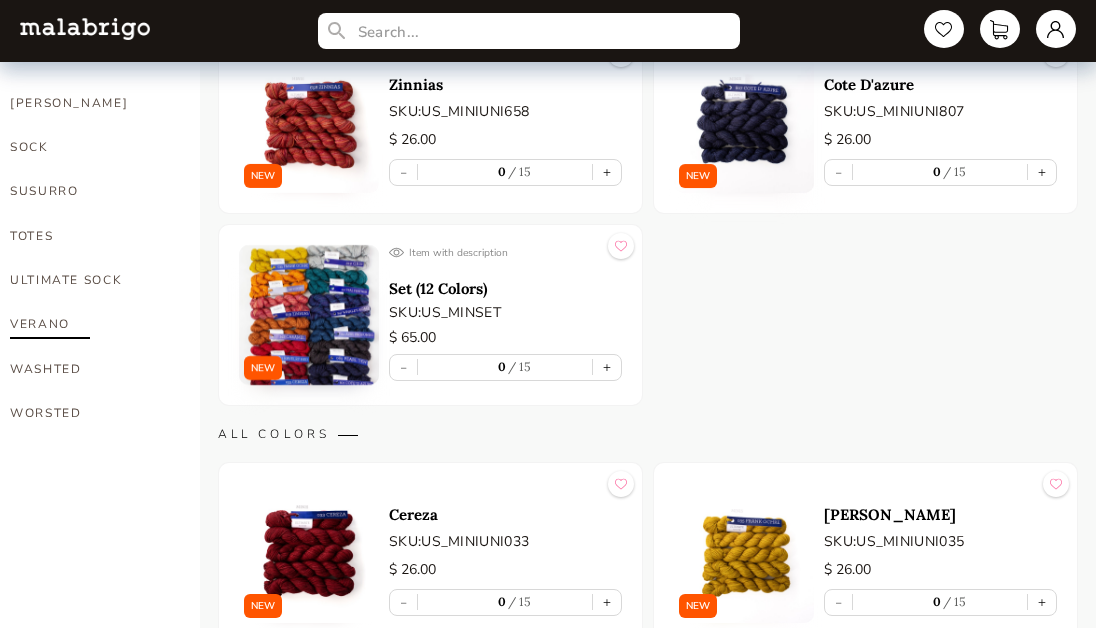 click on "VERANO" at bounding box center [90, 324] 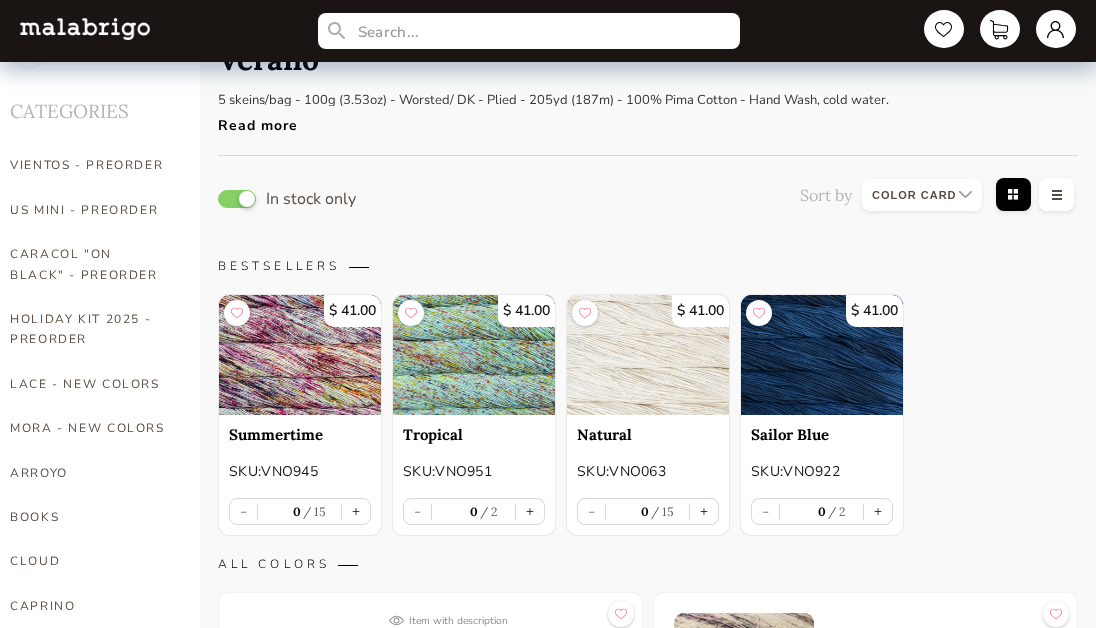 scroll, scrollTop: 50, scrollLeft: 0, axis: vertical 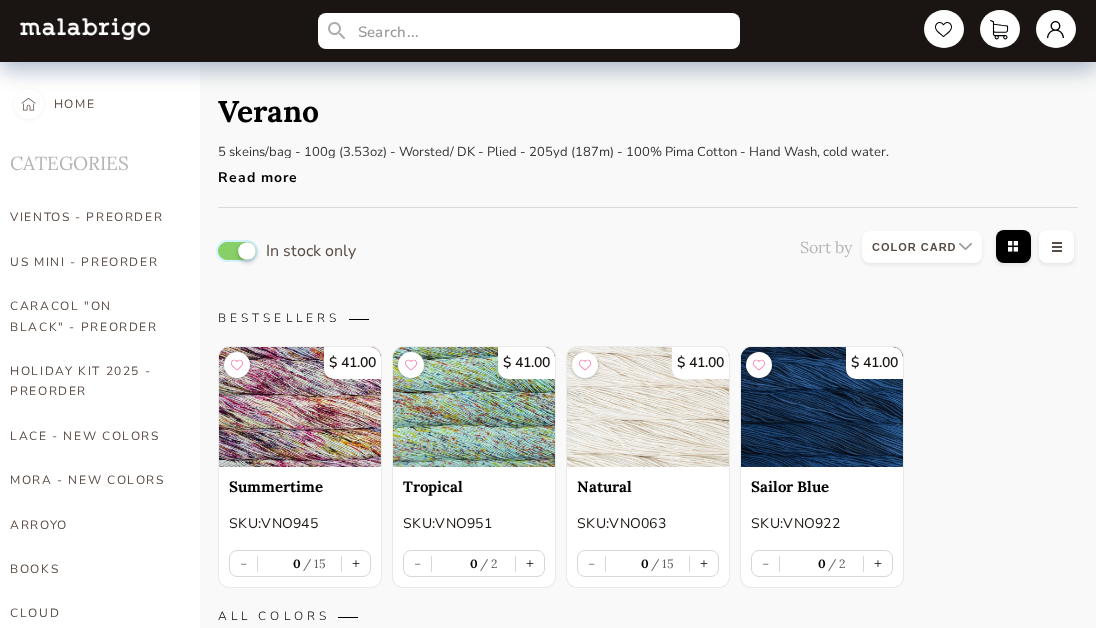 click at bounding box center [237, 251] 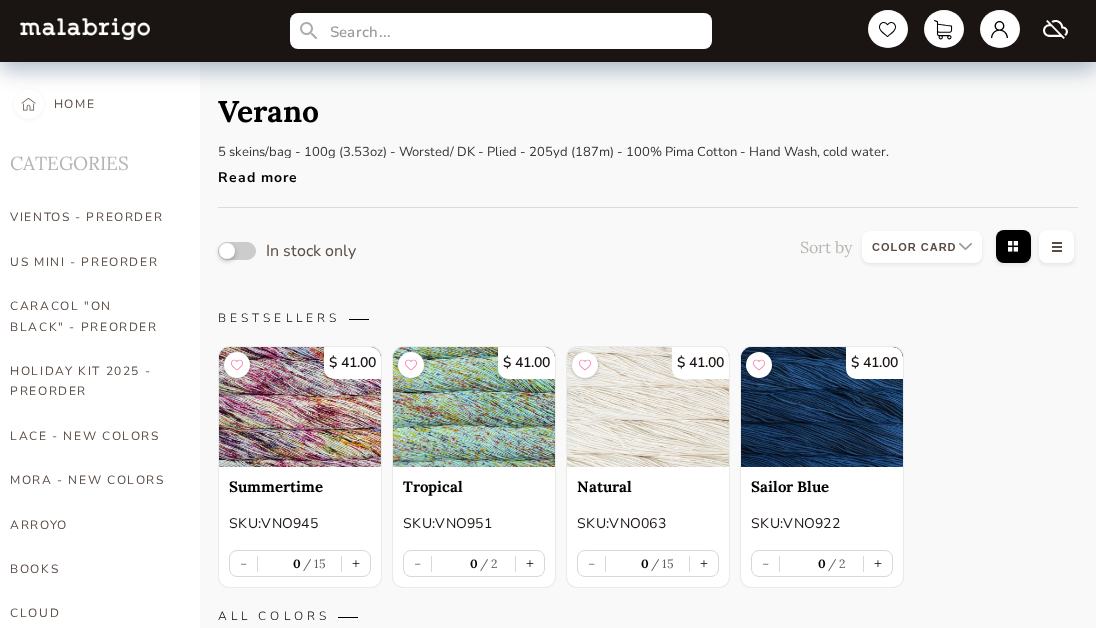 select on "INDEX" 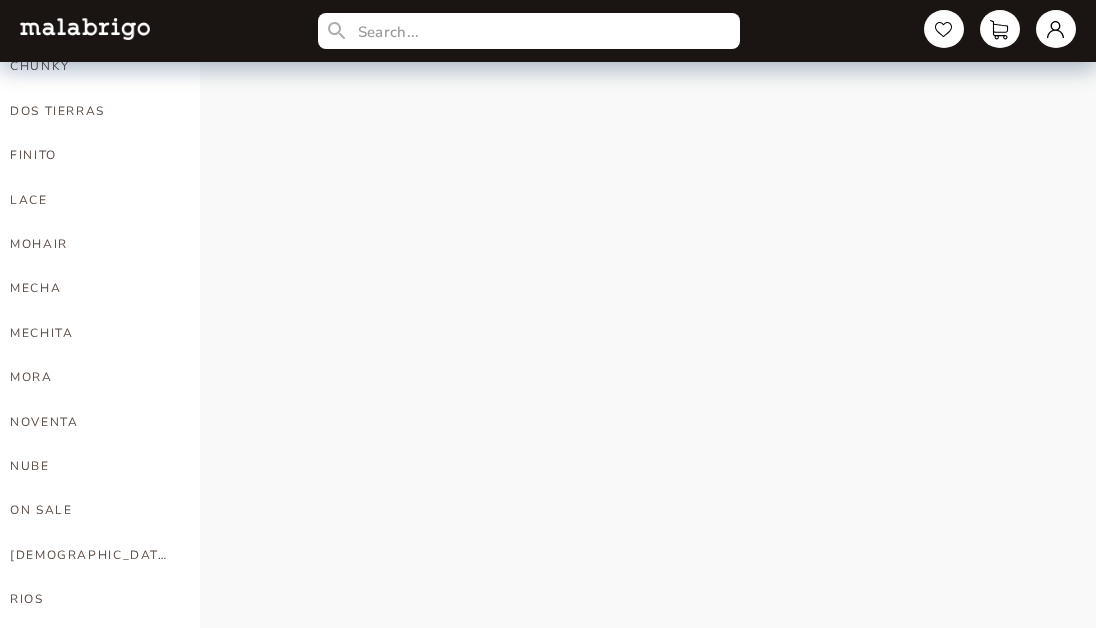 select on "INDEX" 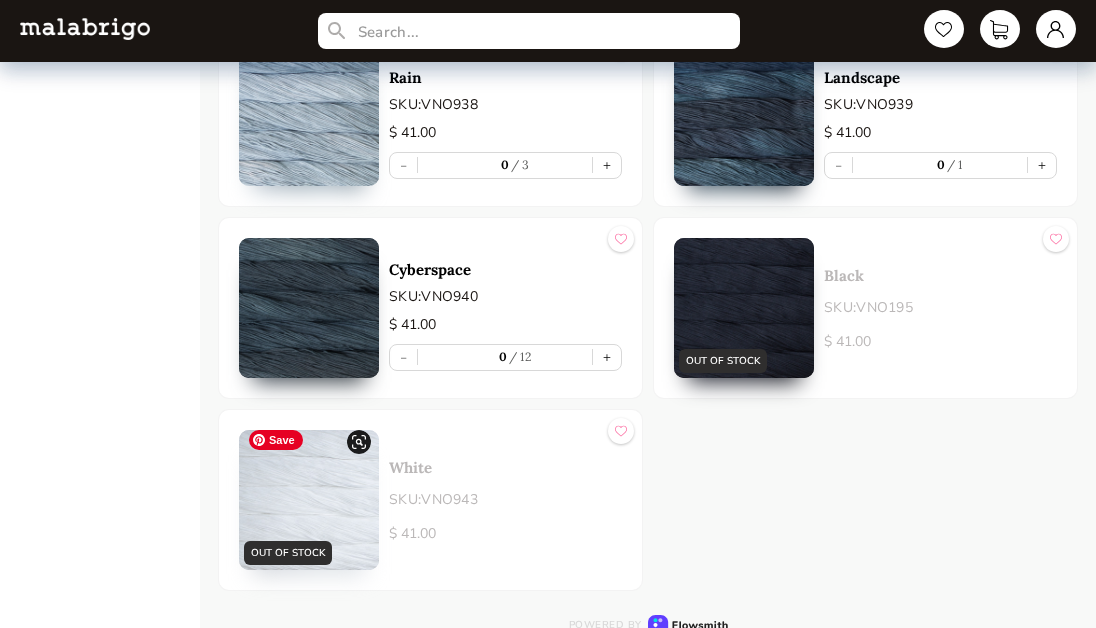 scroll, scrollTop: 4265, scrollLeft: 0, axis: vertical 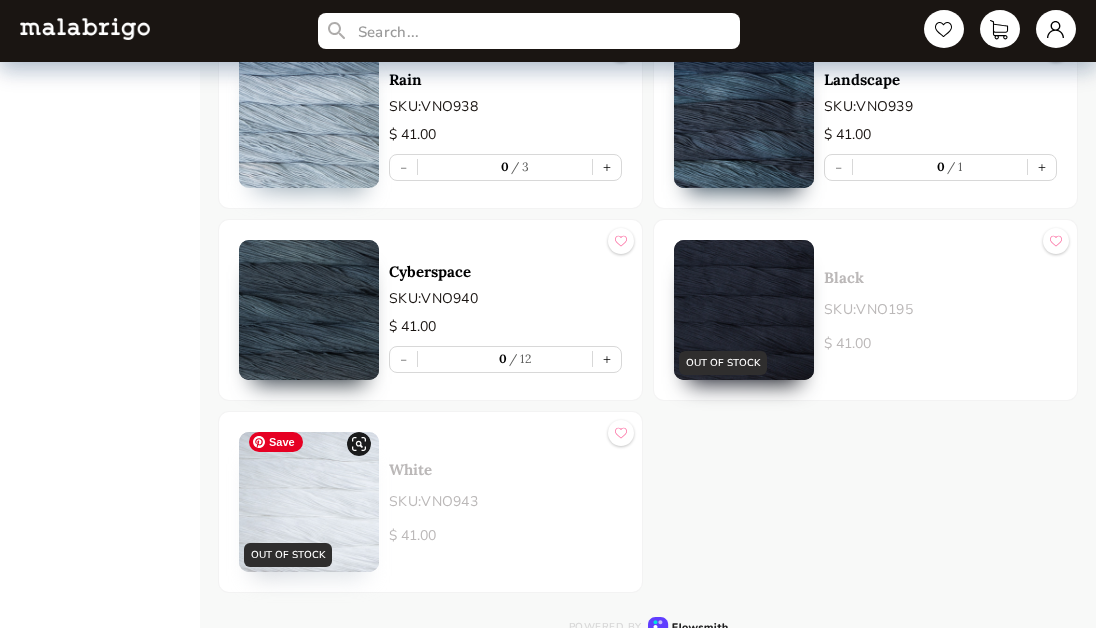 click at bounding box center [309, 502] 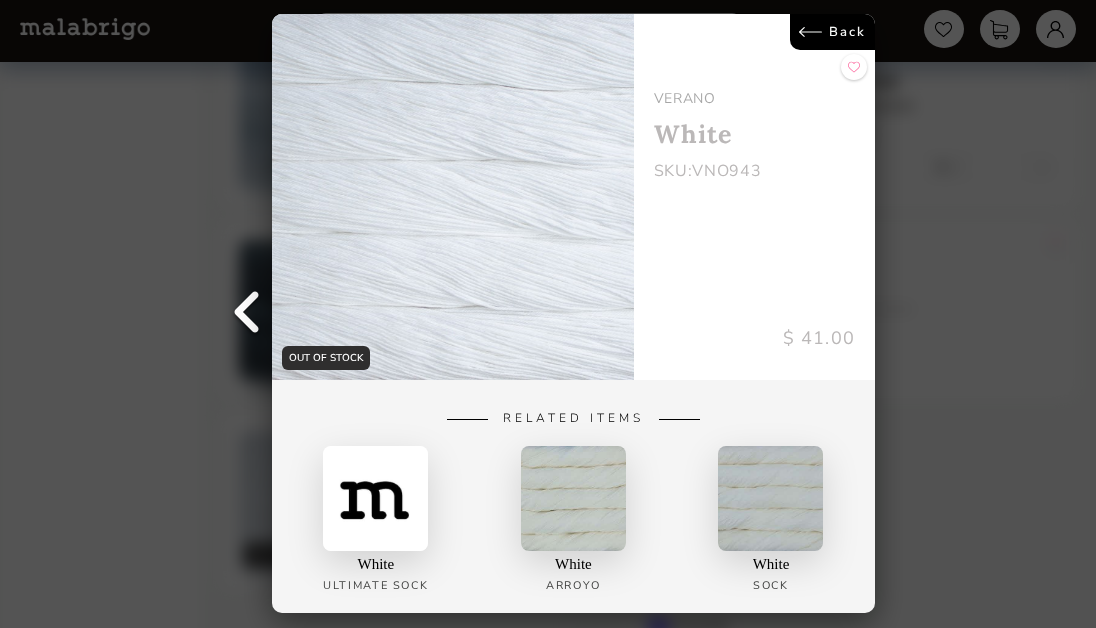 scroll, scrollTop: 4266, scrollLeft: 0, axis: vertical 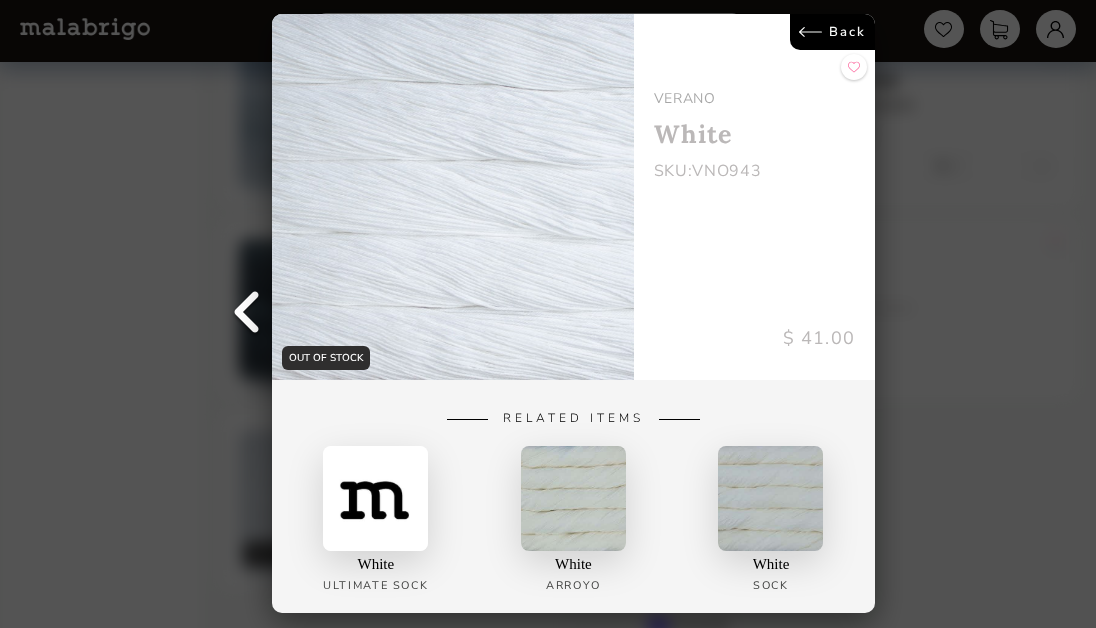 click on "OUT OF STOCK Back VERANO White SKU:  VNO943 $   41.00 Related Items White Ultimate Sock White Arroyo White Sock" at bounding box center [548, 314] 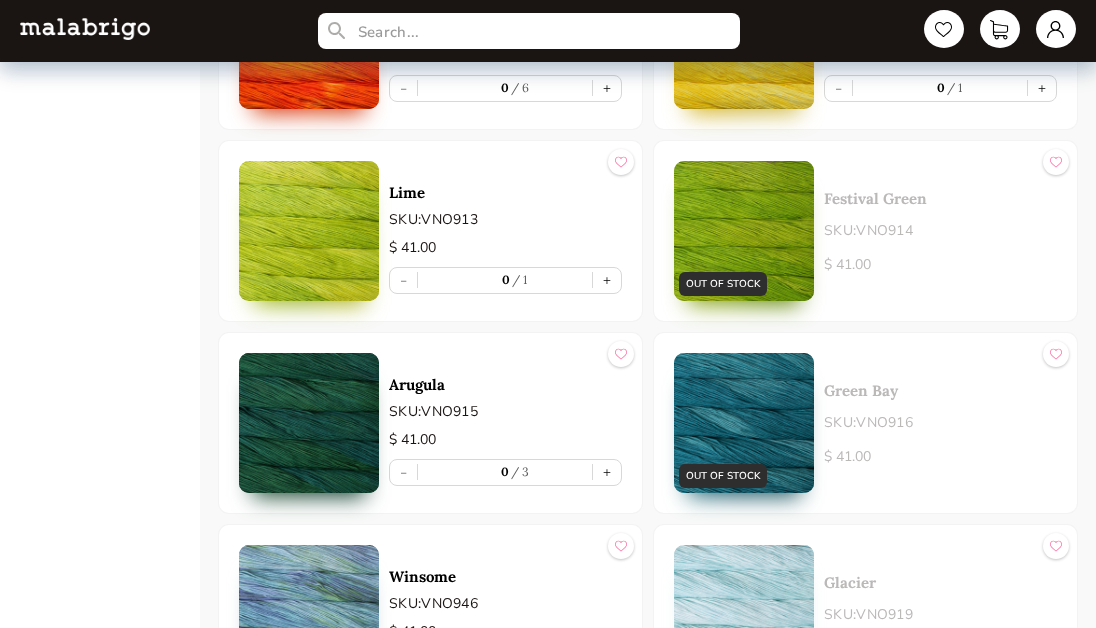 scroll, scrollTop: 2167, scrollLeft: 0, axis: vertical 